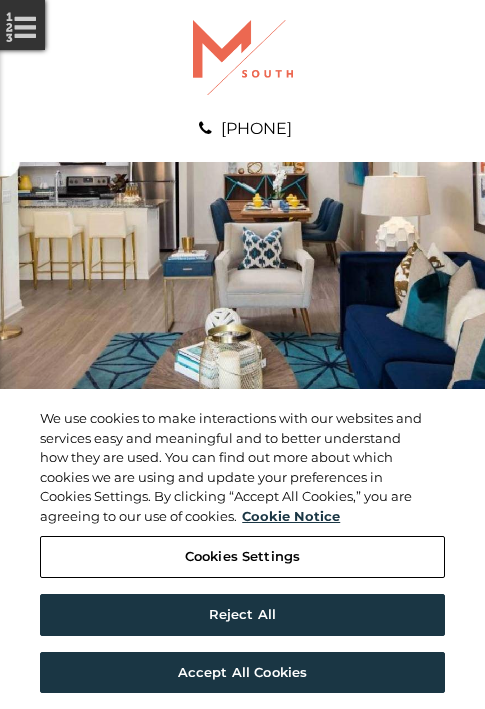 scroll, scrollTop: 0, scrollLeft: 0, axis: both 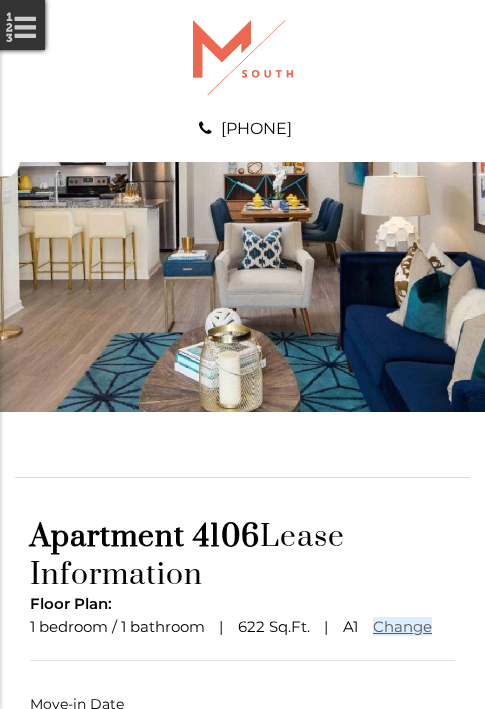 click at bounding box center (243, 791) 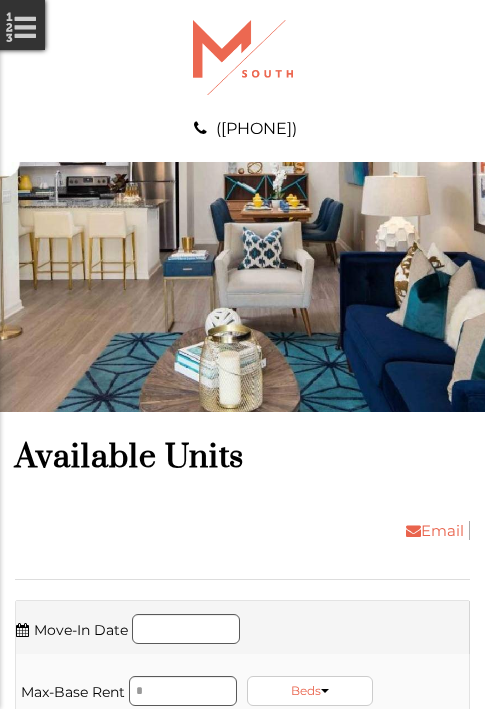 scroll, scrollTop: 0, scrollLeft: 0, axis: both 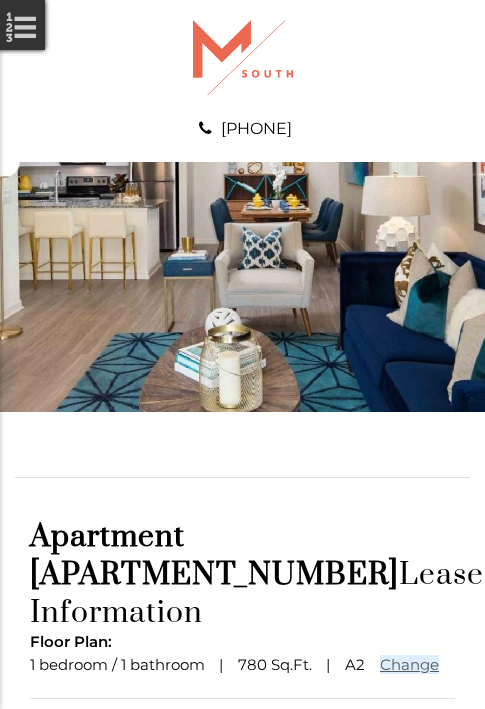 click at bounding box center [243, 829] 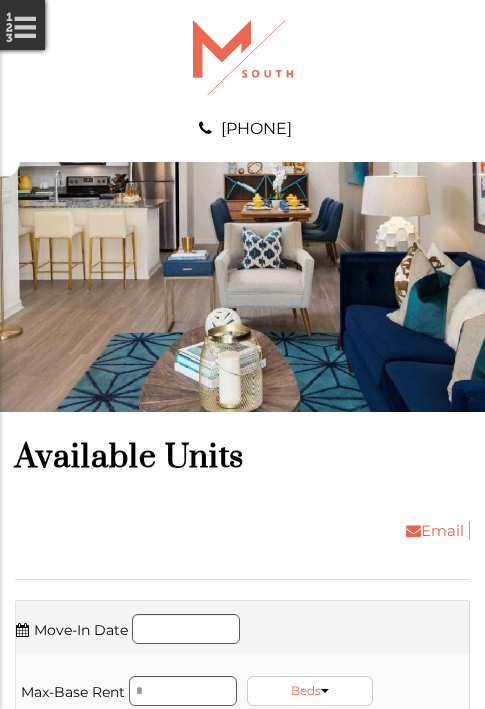scroll, scrollTop: 0, scrollLeft: 0, axis: both 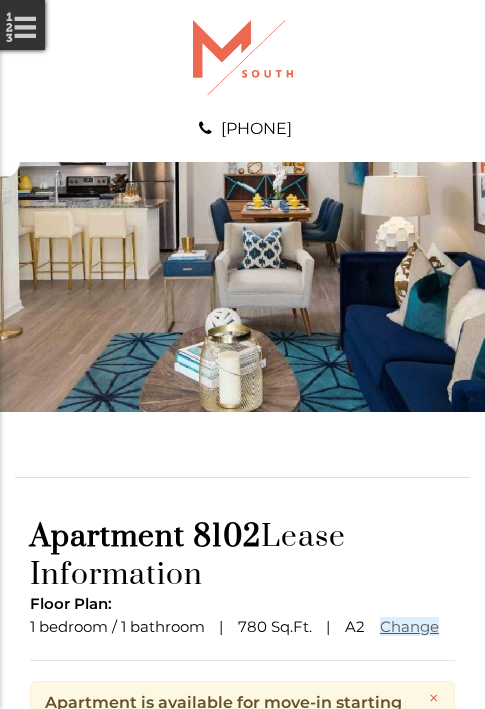 click at bounding box center [243, 886] 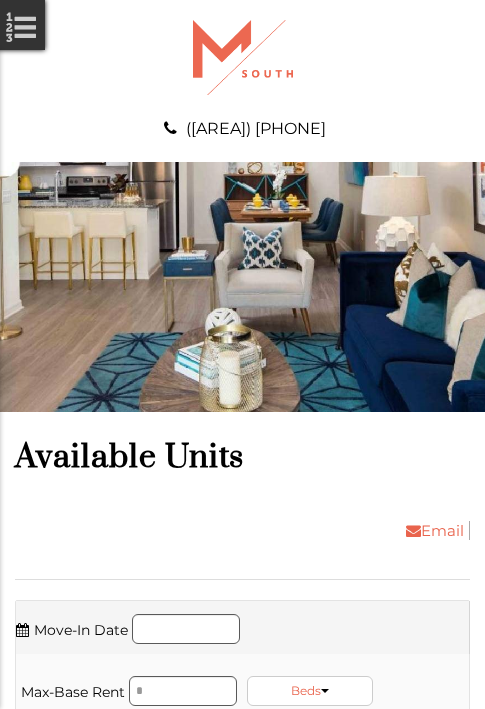 scroll, scrollTop: 0, scrollLeft: 0, axis: both 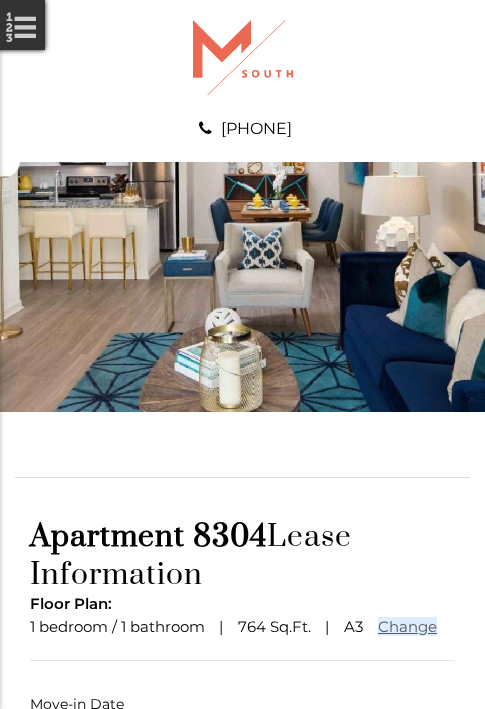 click at bounding box center (243, 791) 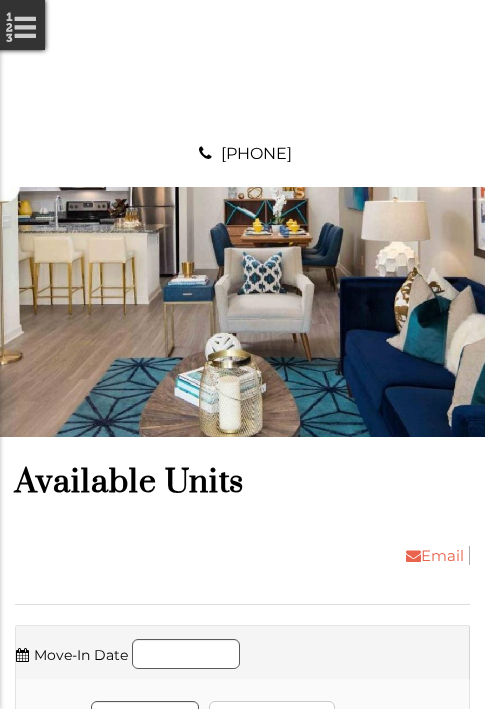 scroll, scrollTop: 0, scrollLeft: 0, axis: both 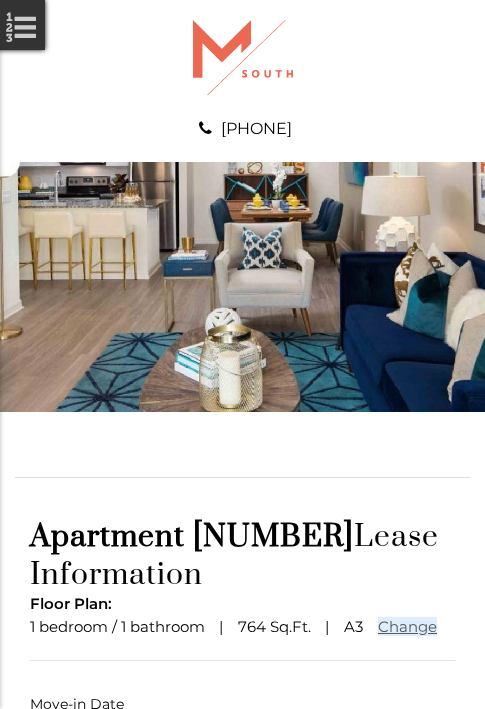 click at bounding box center [243, 791] 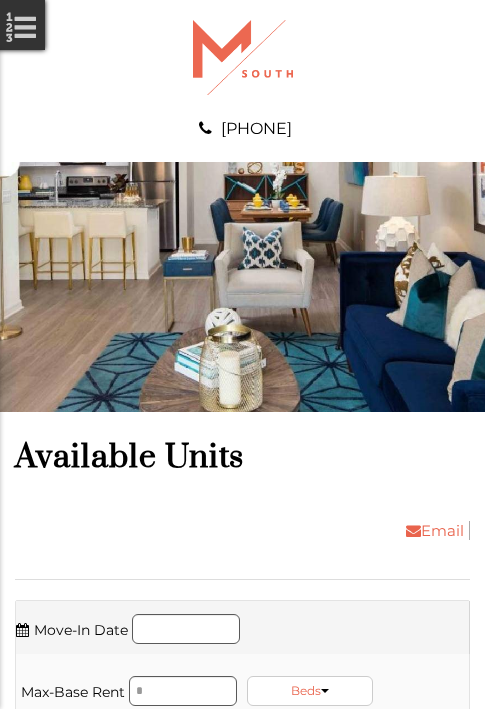 scroll, scrollTop: 0, scrollLeft: 0, axis: both 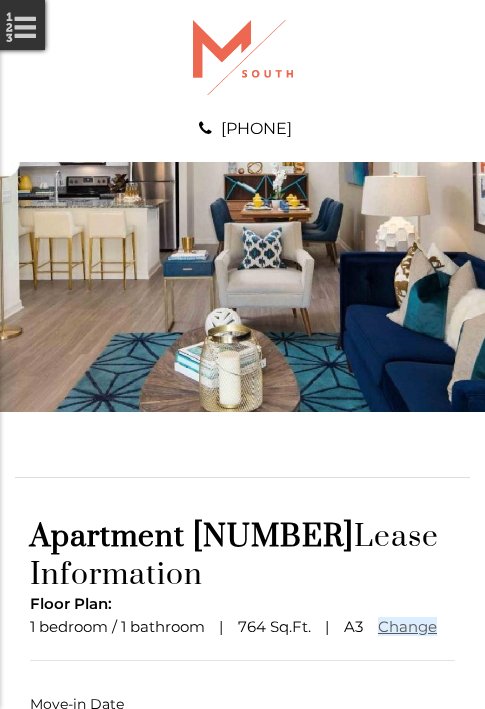 click at bounding box center [243, 791] 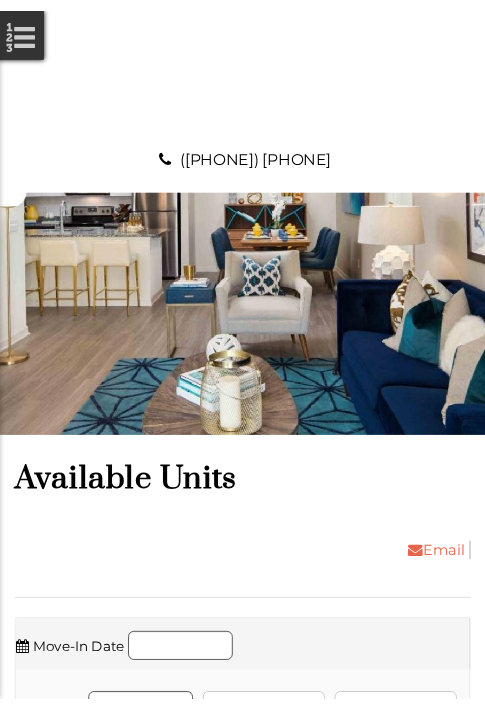 scroll, scrollTop: 0, scrollLeft: 0, axis: both 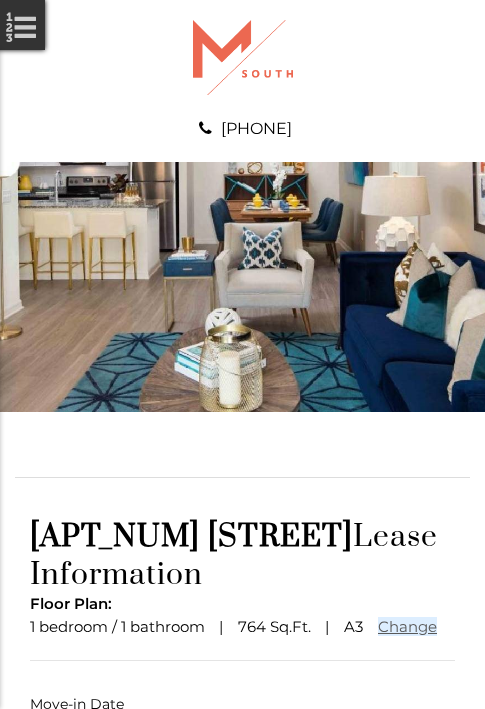 click at bounding box center [243, 791] 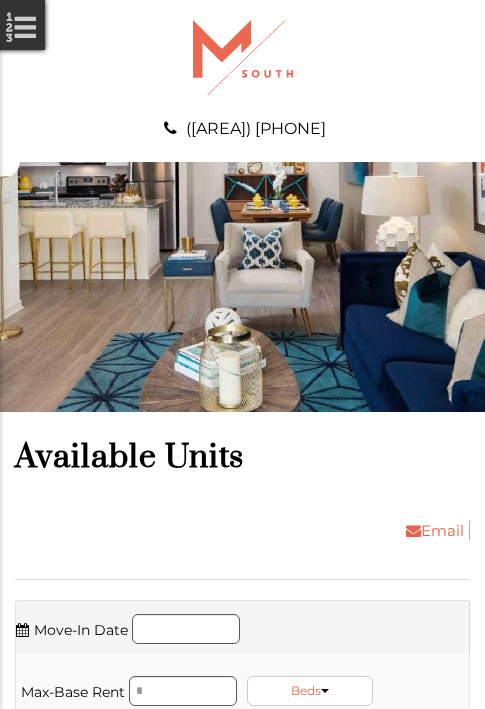 scroll, scrollTop: 0, scrollLeft: 0, axis: both 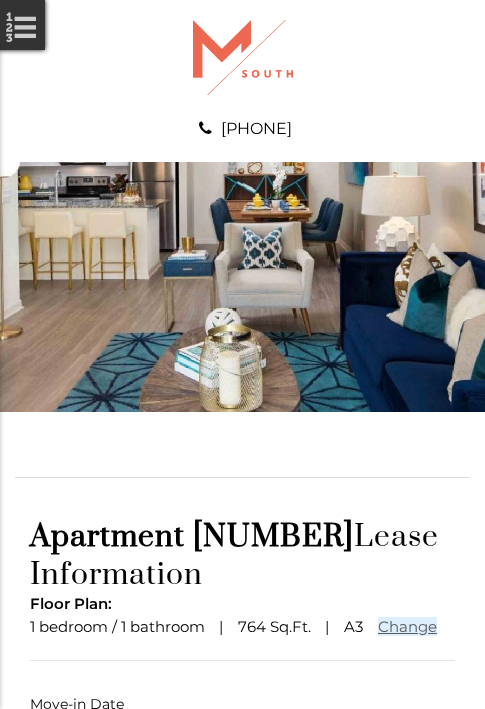 click at bounding box center (243, 791) 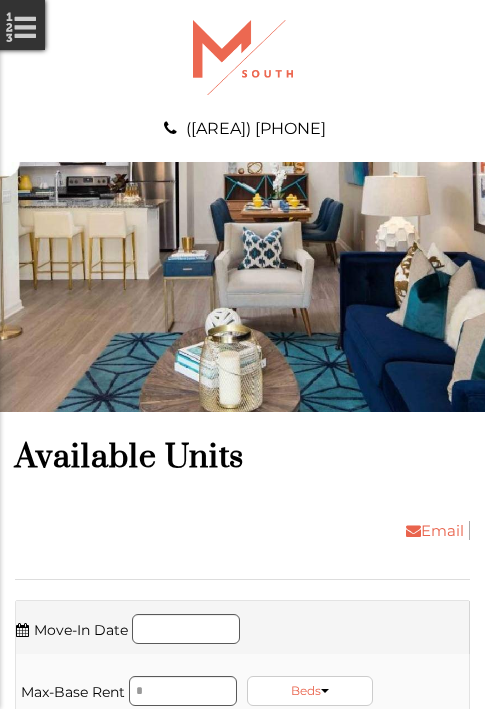 scroll, scrollTop: 0, scrollLeft: 0, axis: both 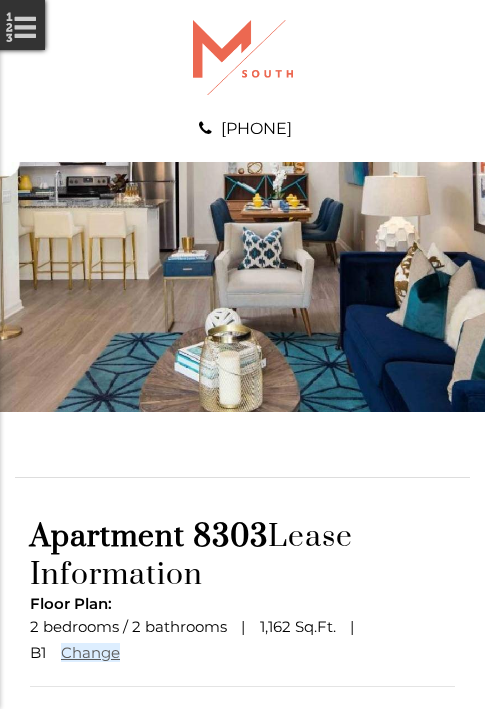 click at bounding box center (243, 817) 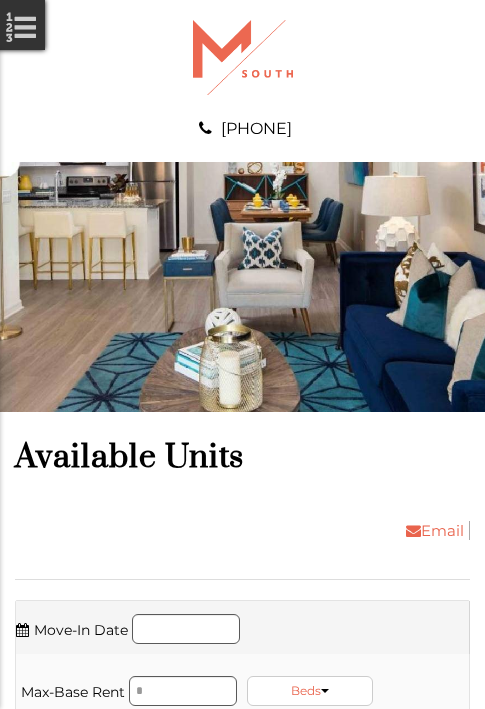 scroll, scrollTop: 0, scrollLeft: 0, axis: both 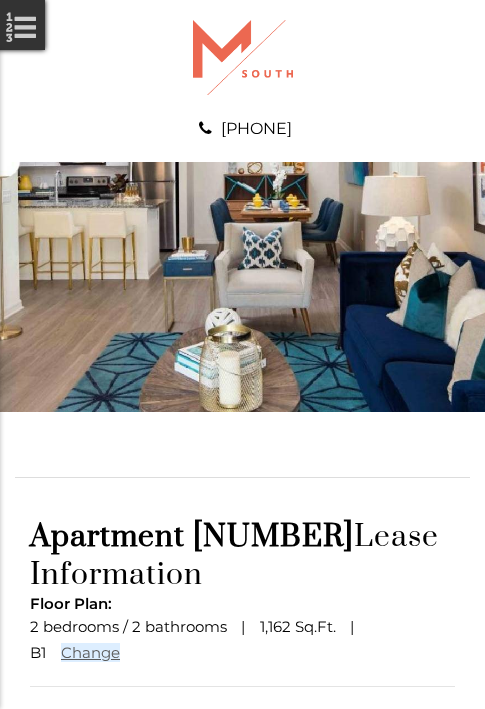 click at bounding box center [243, 817] 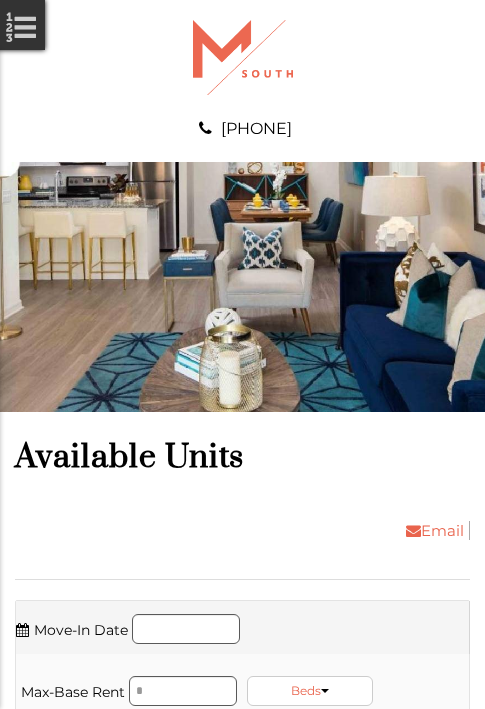 scroll, scrollTop: 0, scrollLeft: 0, axis: both 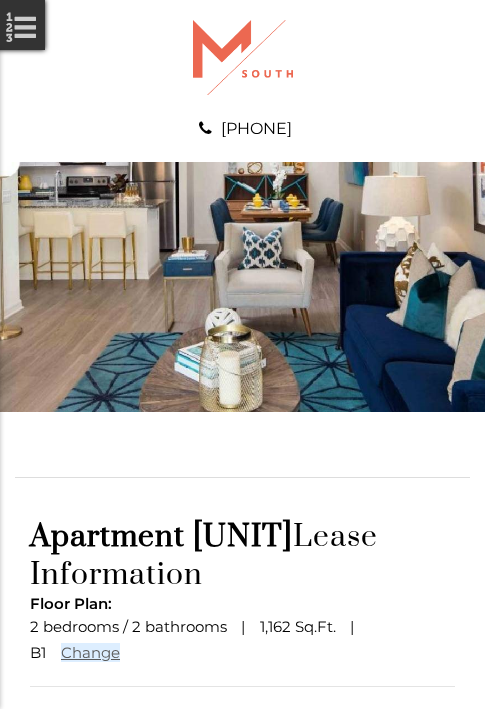 click at bounding box center [243, 817] 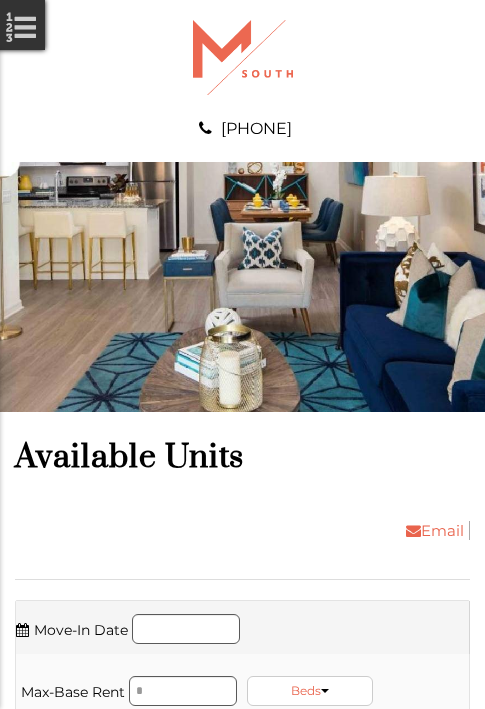 scroll, scrollTop: 0, scrollLeft: 0, axis: both 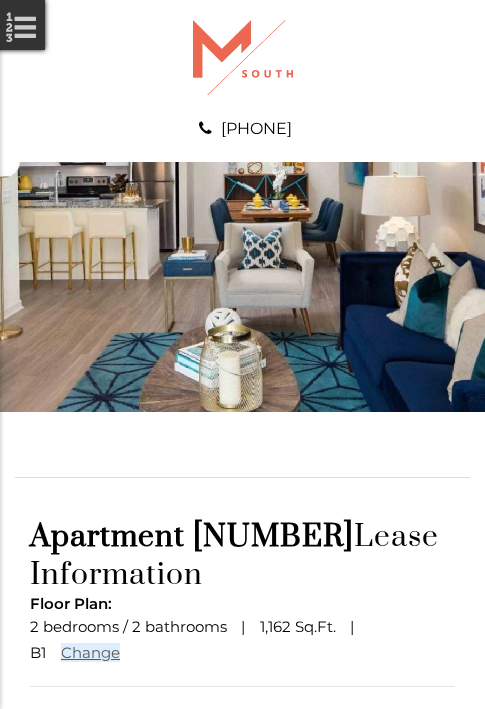 click at bounding box center (243, 817) 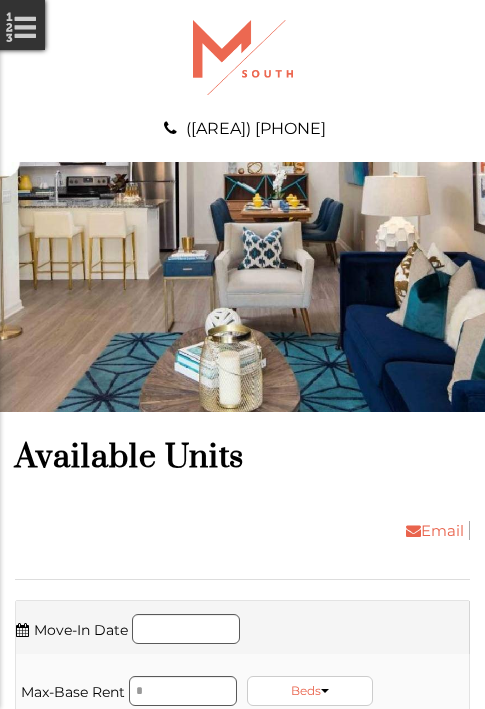 scroll, scrollTop: 0, scrollLeft: 0, axis: both 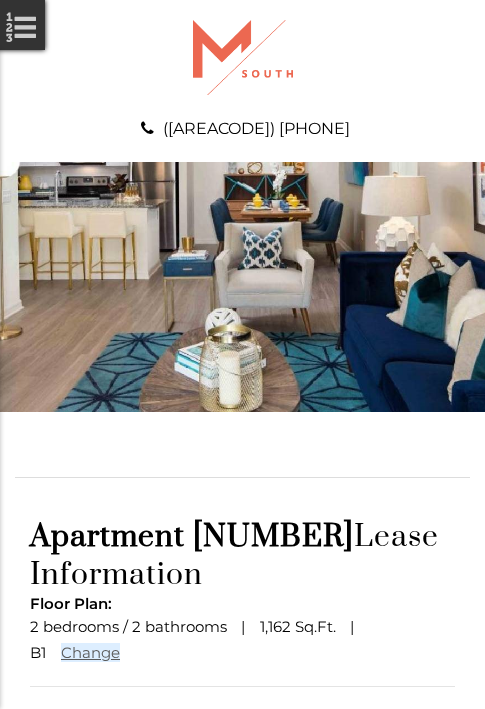 click at bounding box center (243, 817) 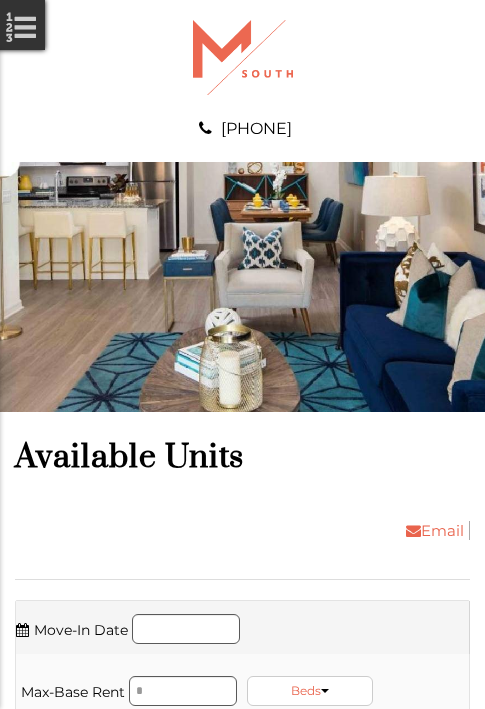 scroll, scrollTop: 0, scrollLeft: 0, axis: both 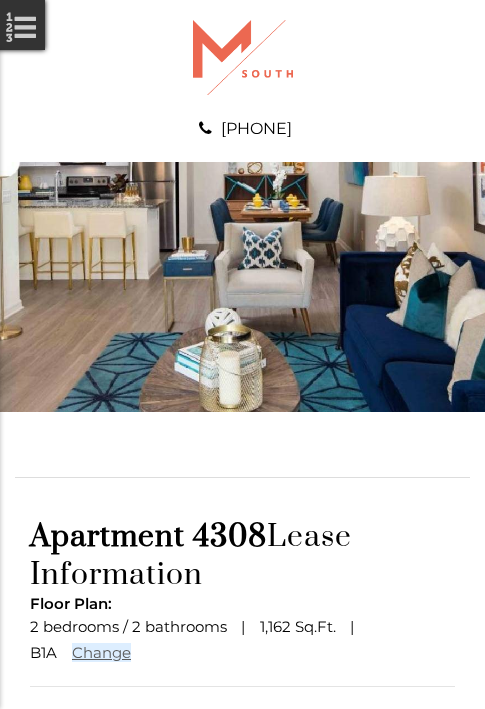 click at bounding box center (243, 817) 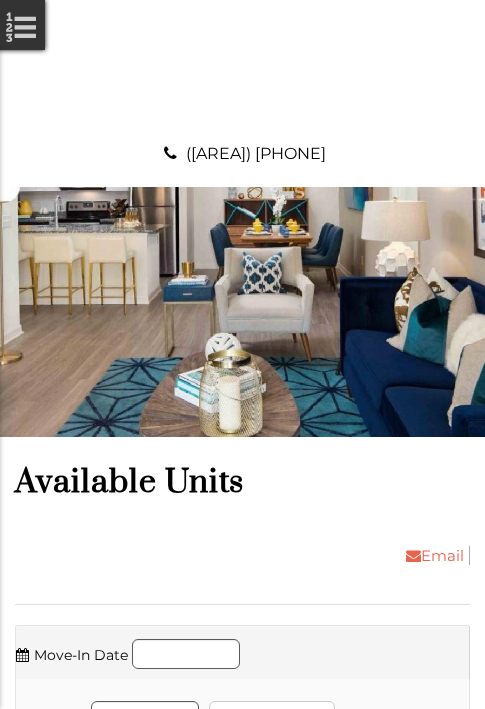 scroll, scrollTop: 0, scrollLeft: 0, axis: both 